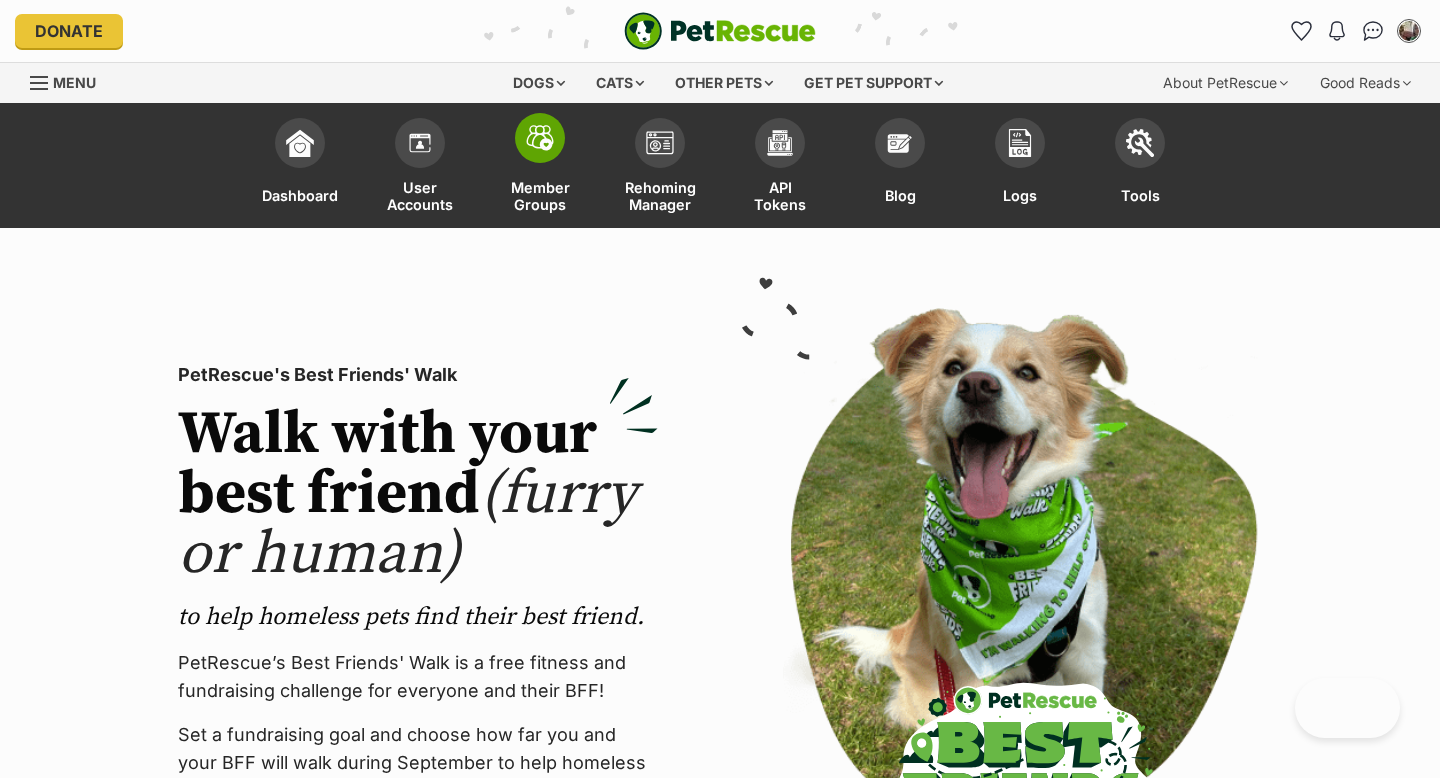 scroll, scrollTop: 0, scrollLeft: 0, axis: both 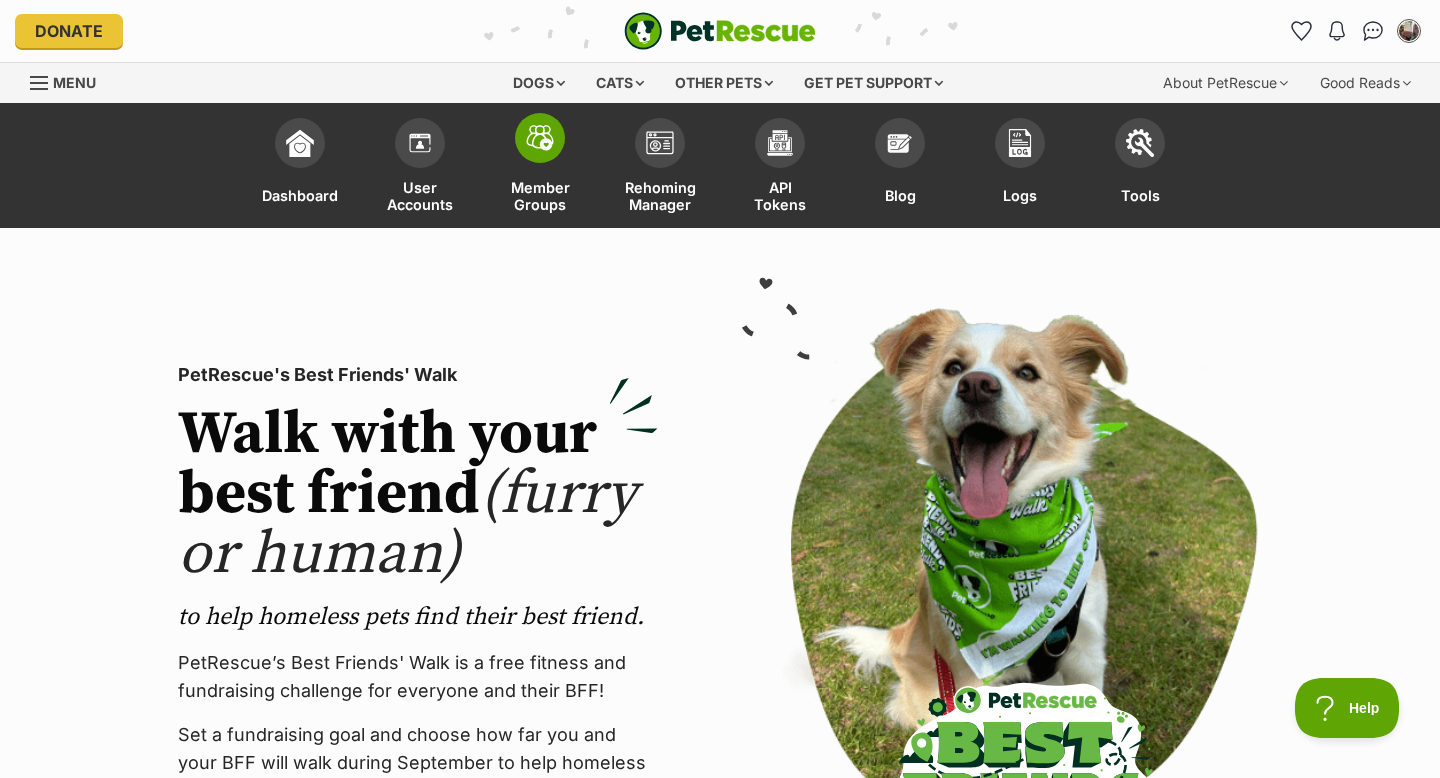 click at bounding box center (540, 138) 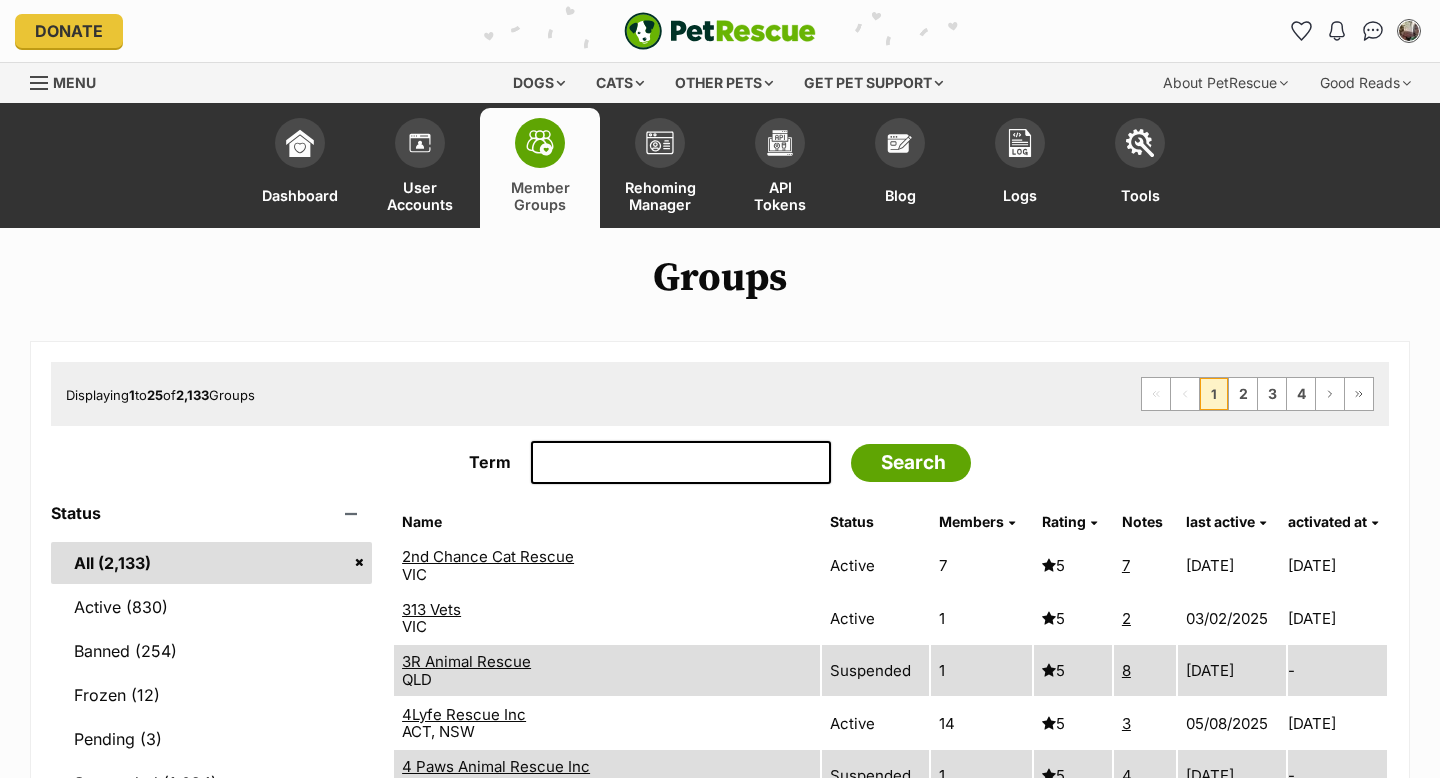 click on "Term" at bounding box center (681, 463) 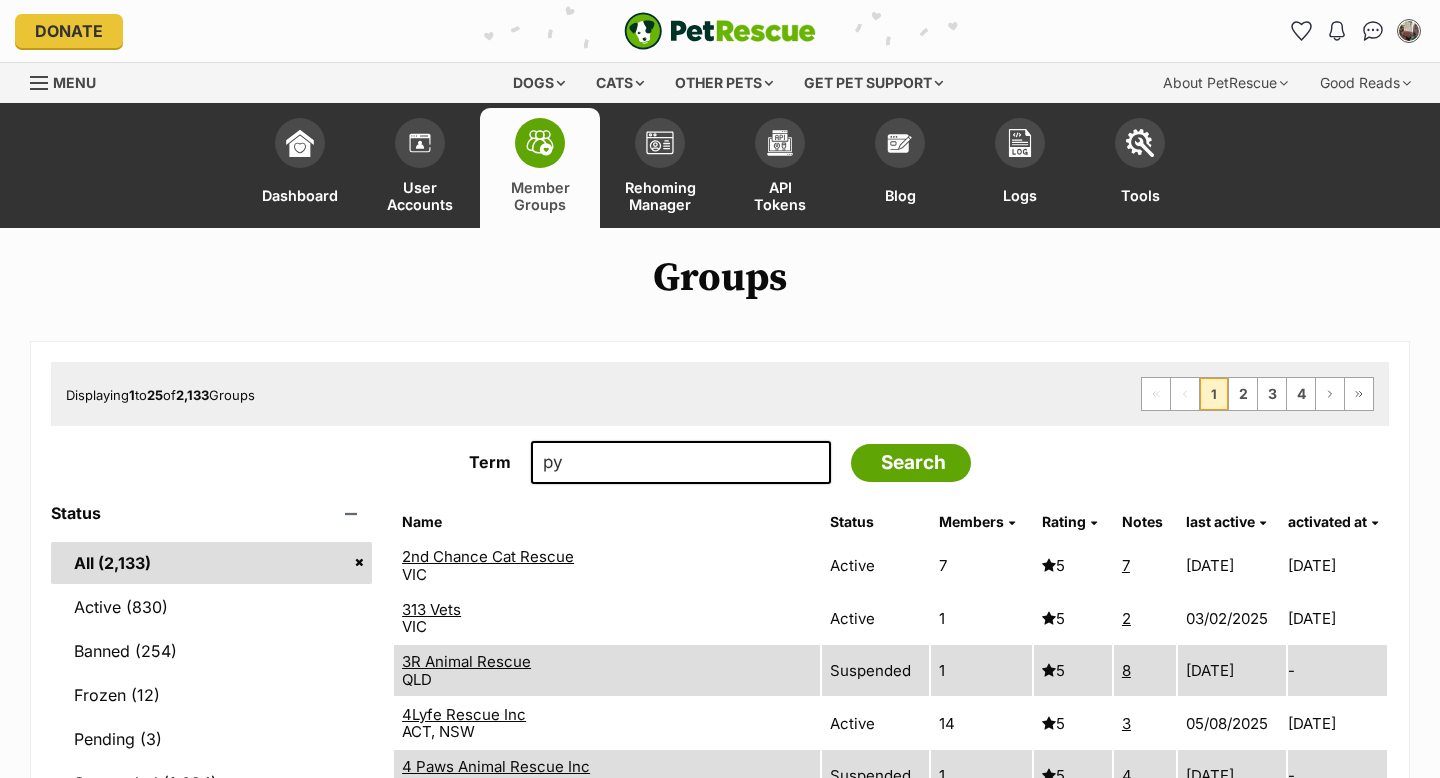 scroll, scrollTop: 0, scrollLeft: 0, axis: both 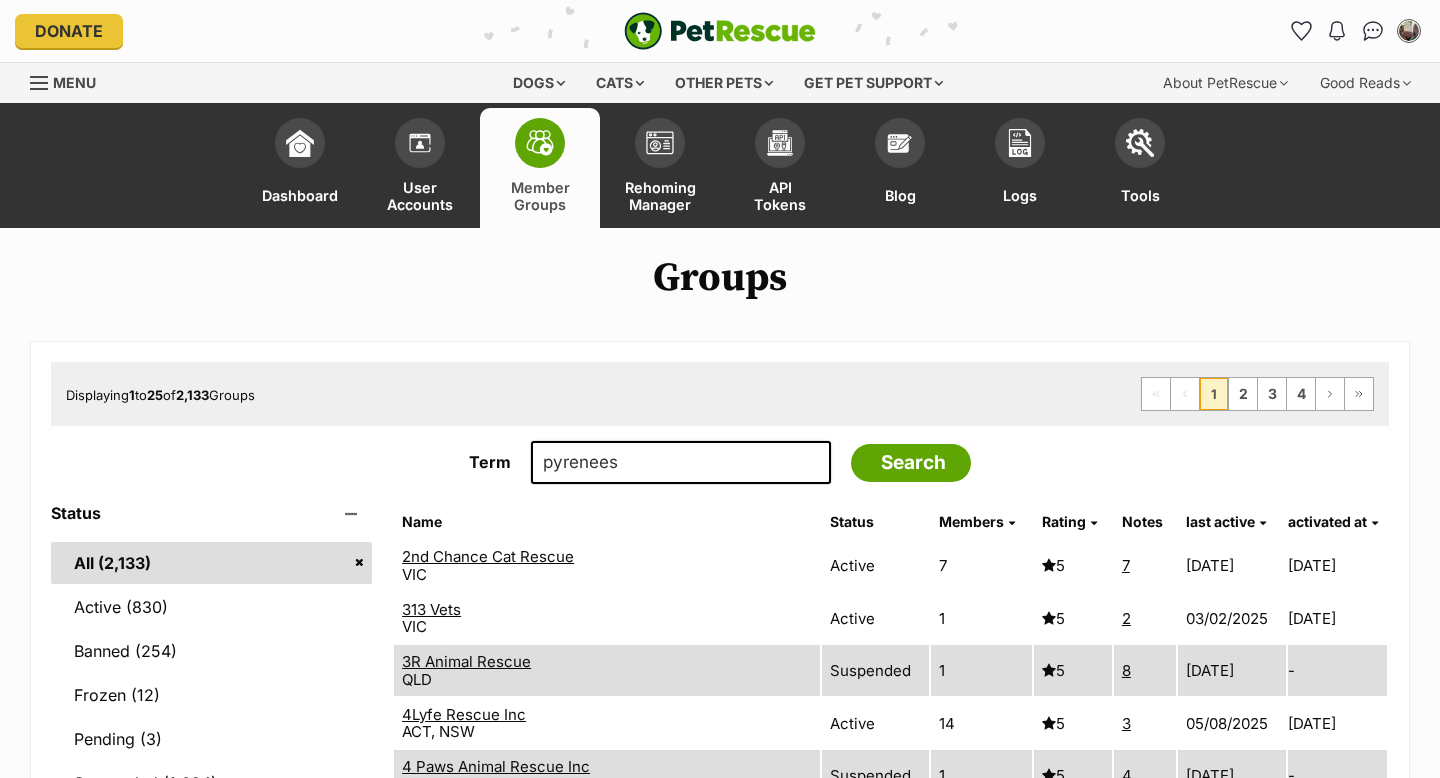 type on "pyrenees" 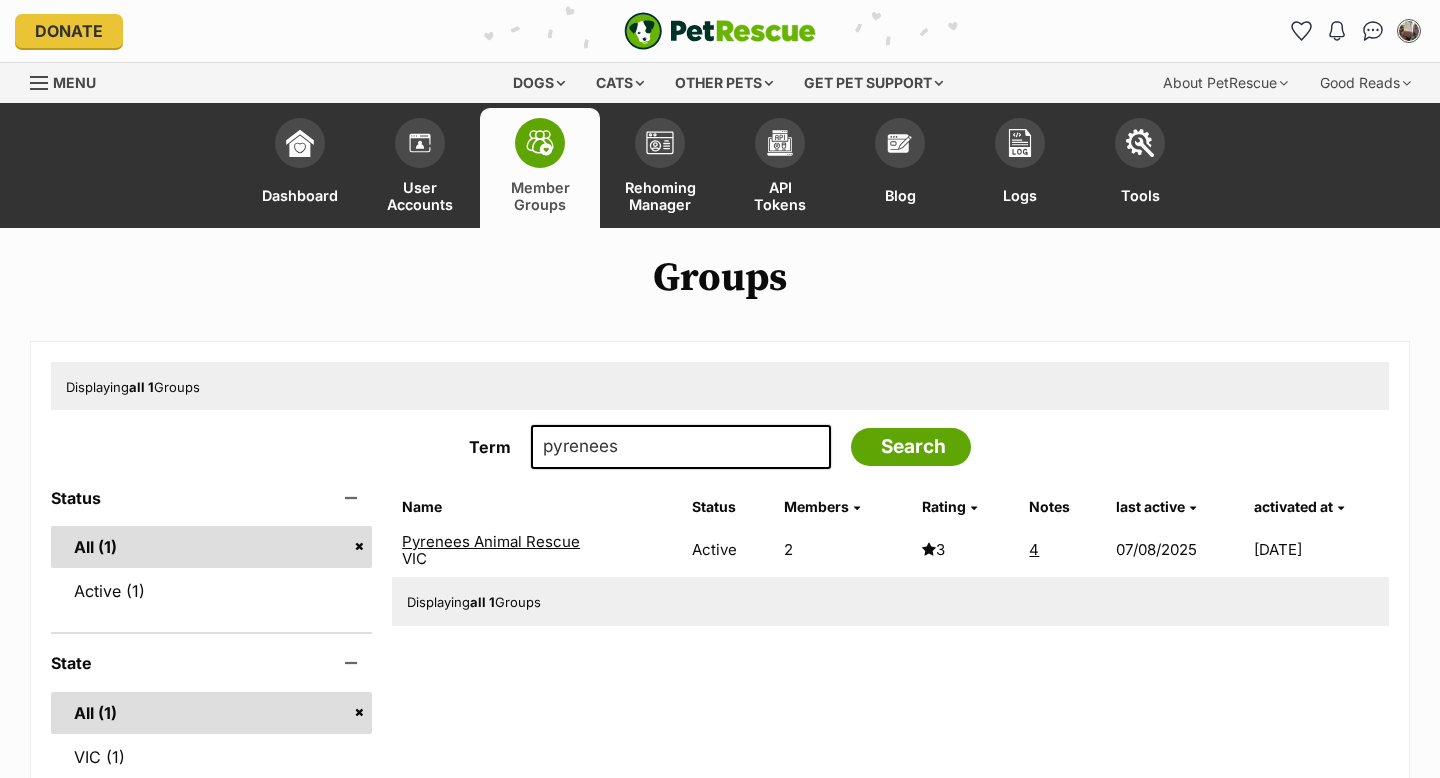 scroll, scrollTop: 0, scrollLeft: 0, axis: both 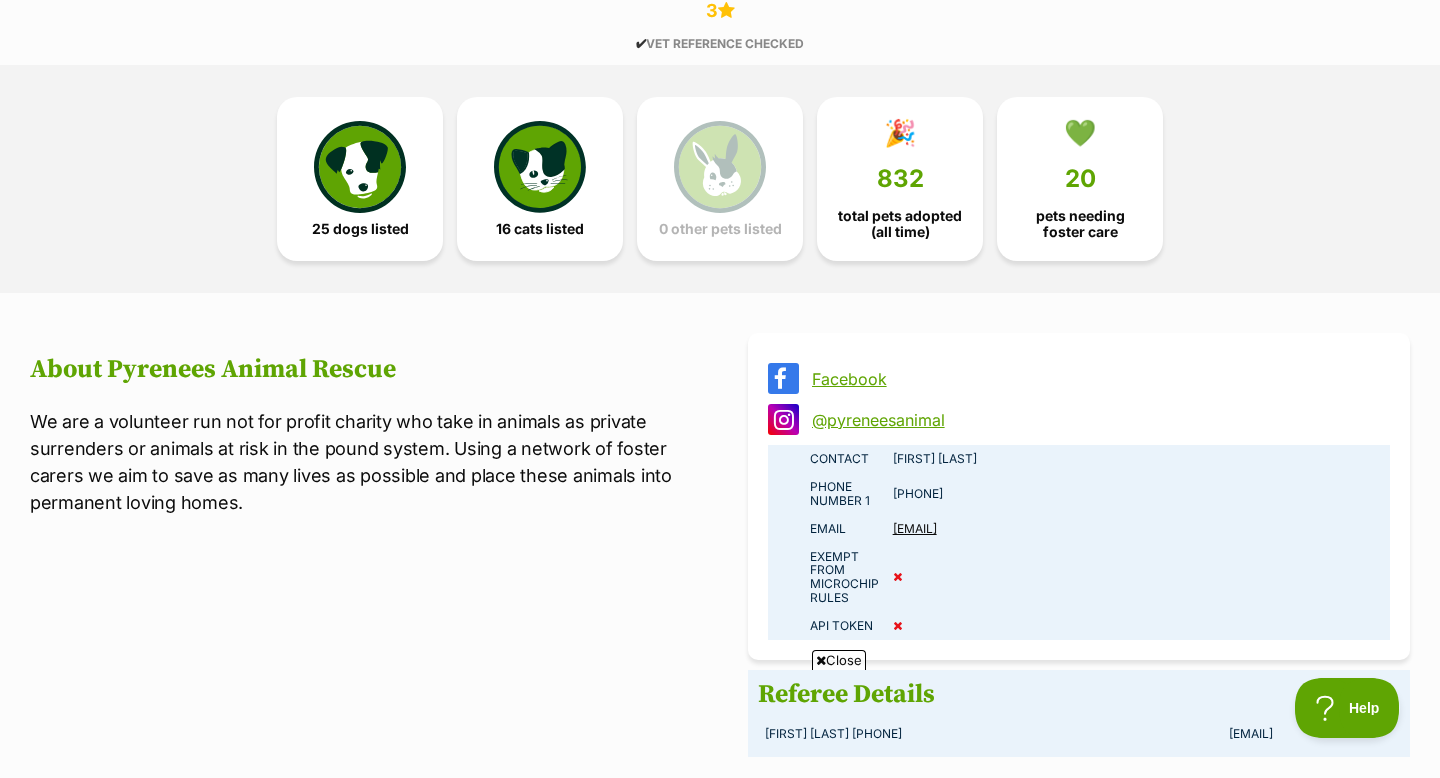 click on "Facebook" at bounding box center [1097, 379] 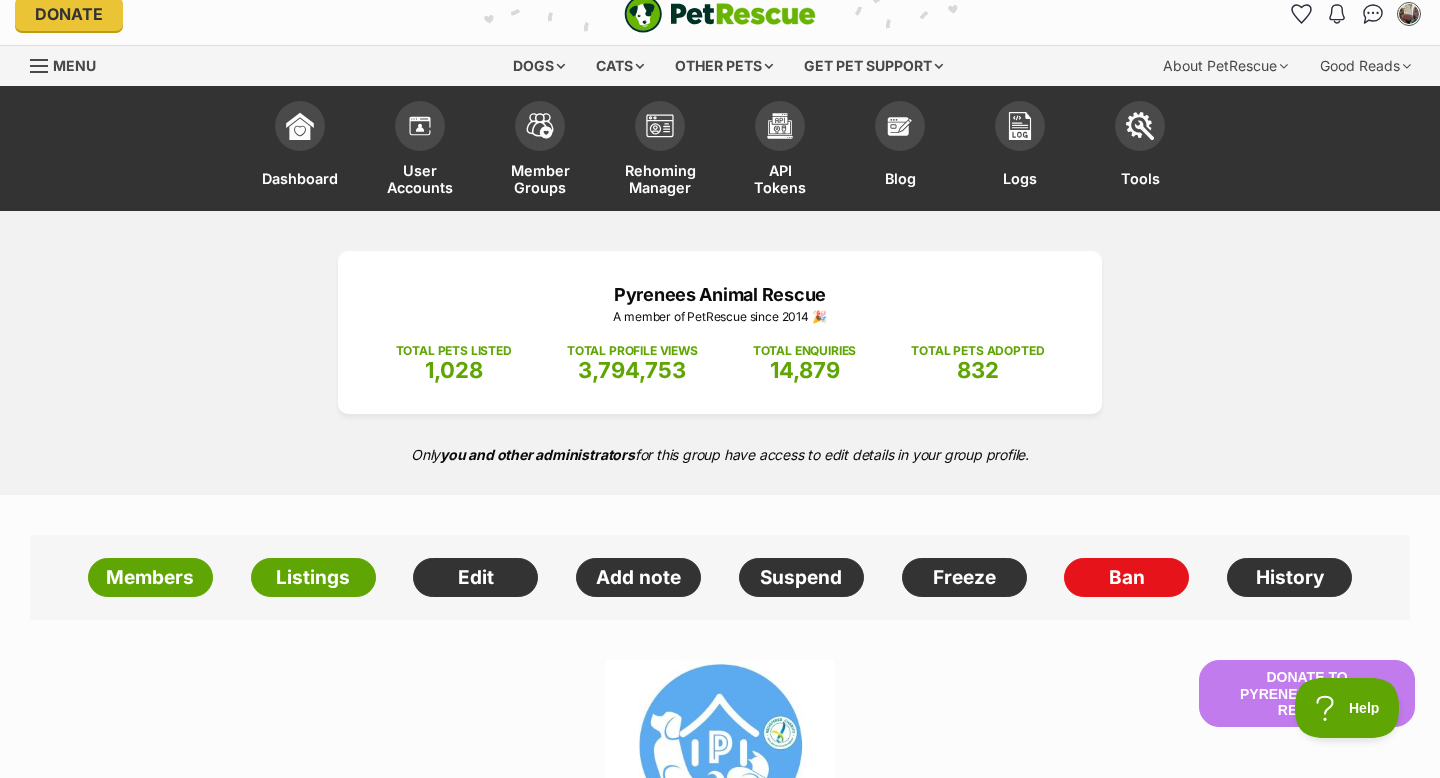 scroll, scrollTop: 0, scrollLeft: 0, axis: both 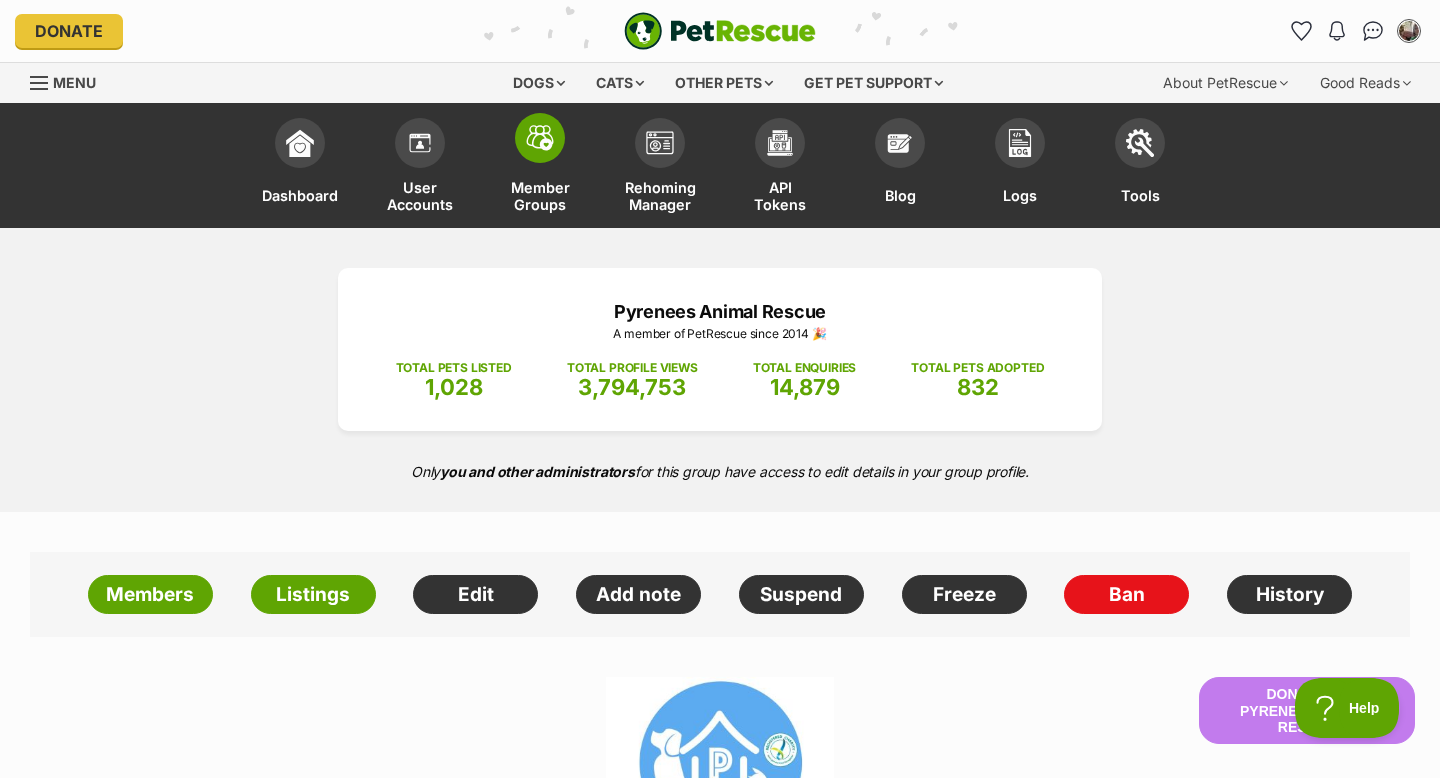 click at bounding box center (540, 138) 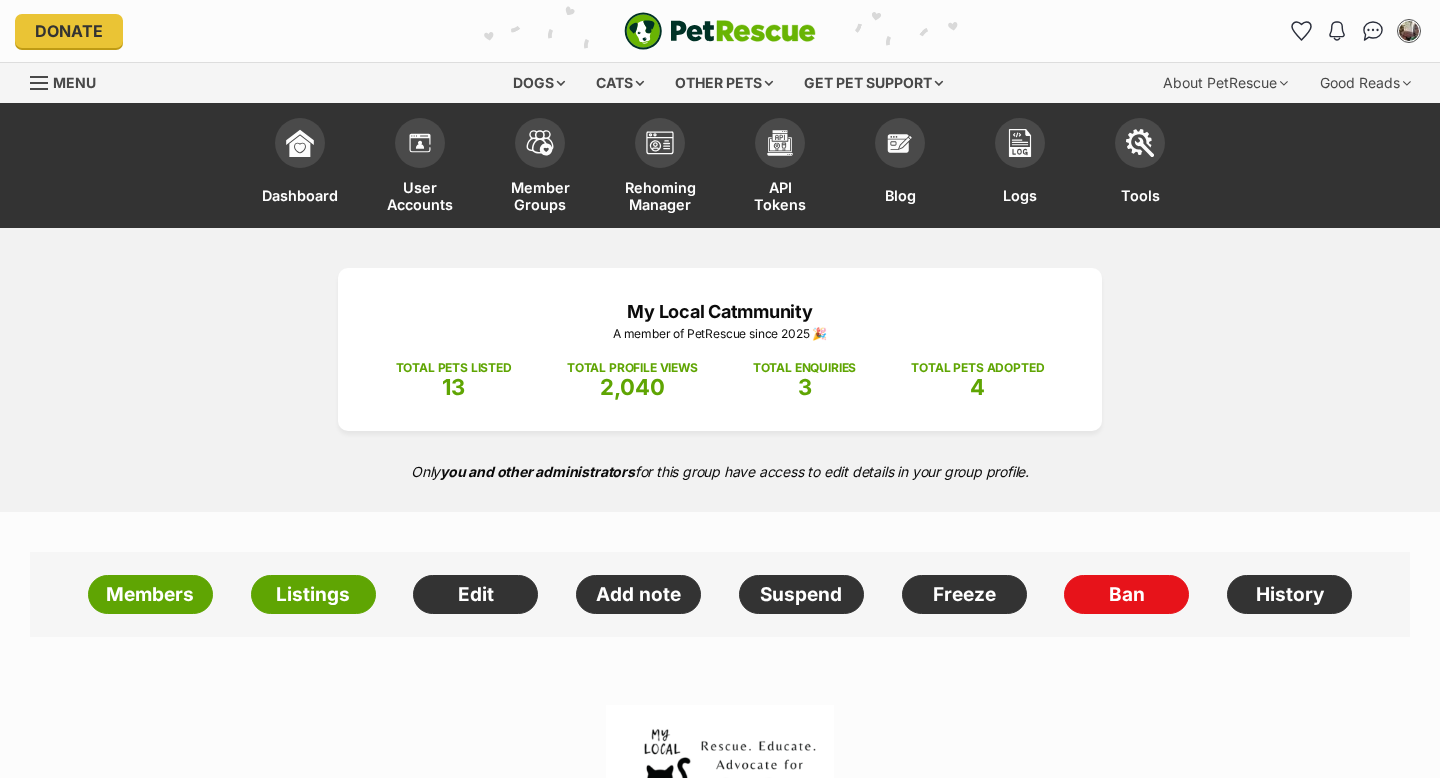scroll, scrollTop: 0, scrollLeft: 0, axis: both 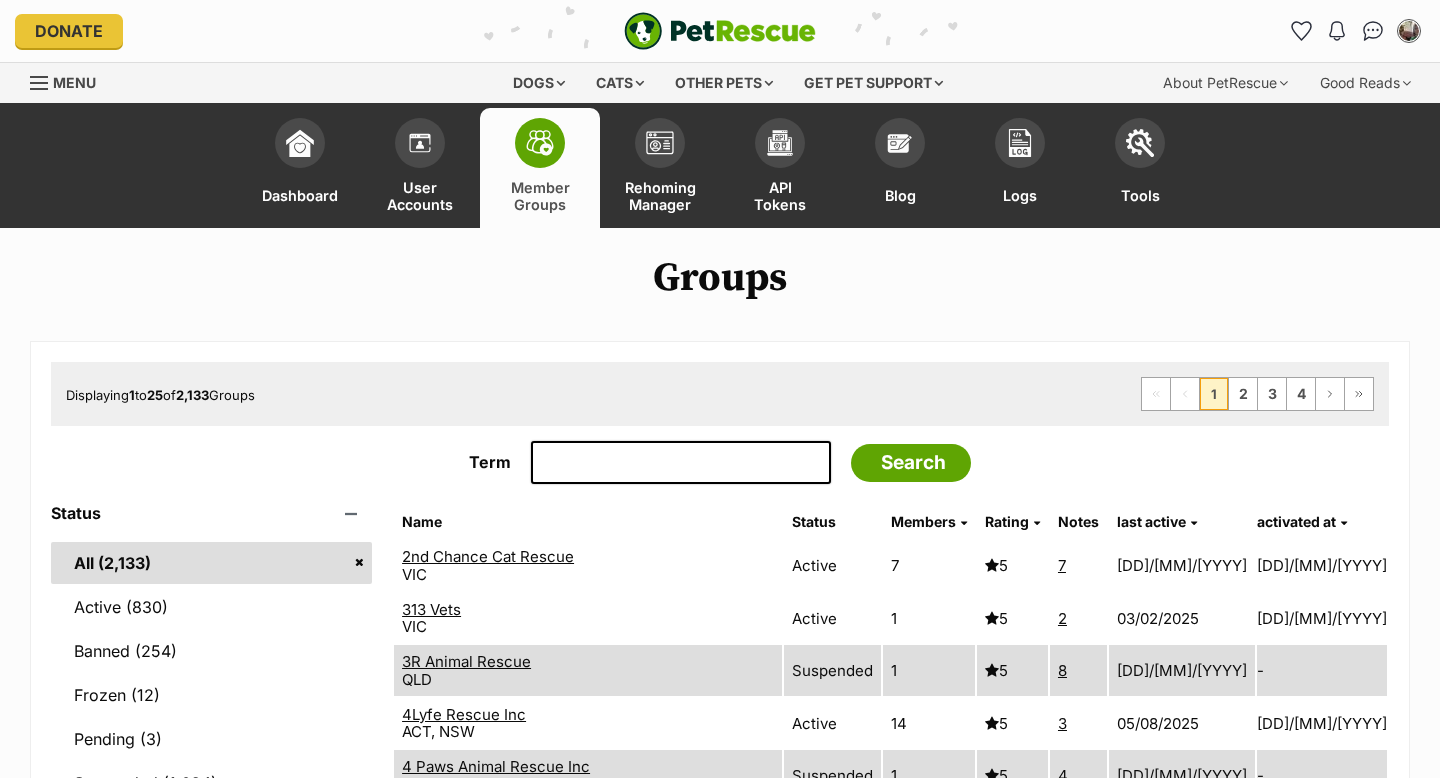 click on "Term" at bounding box center [681, 463] 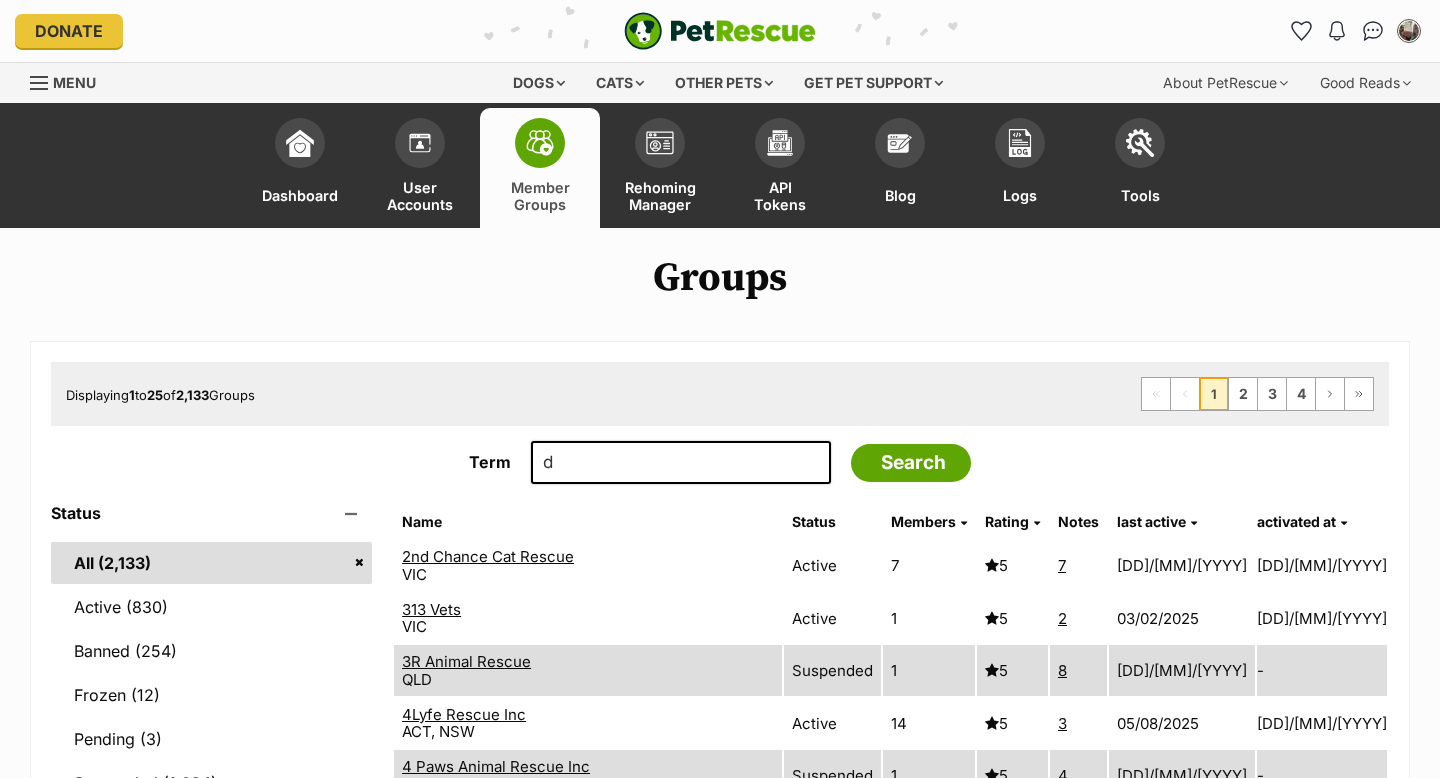 scroll, scrollTop: 0, scrollLeft: 0, axis: both 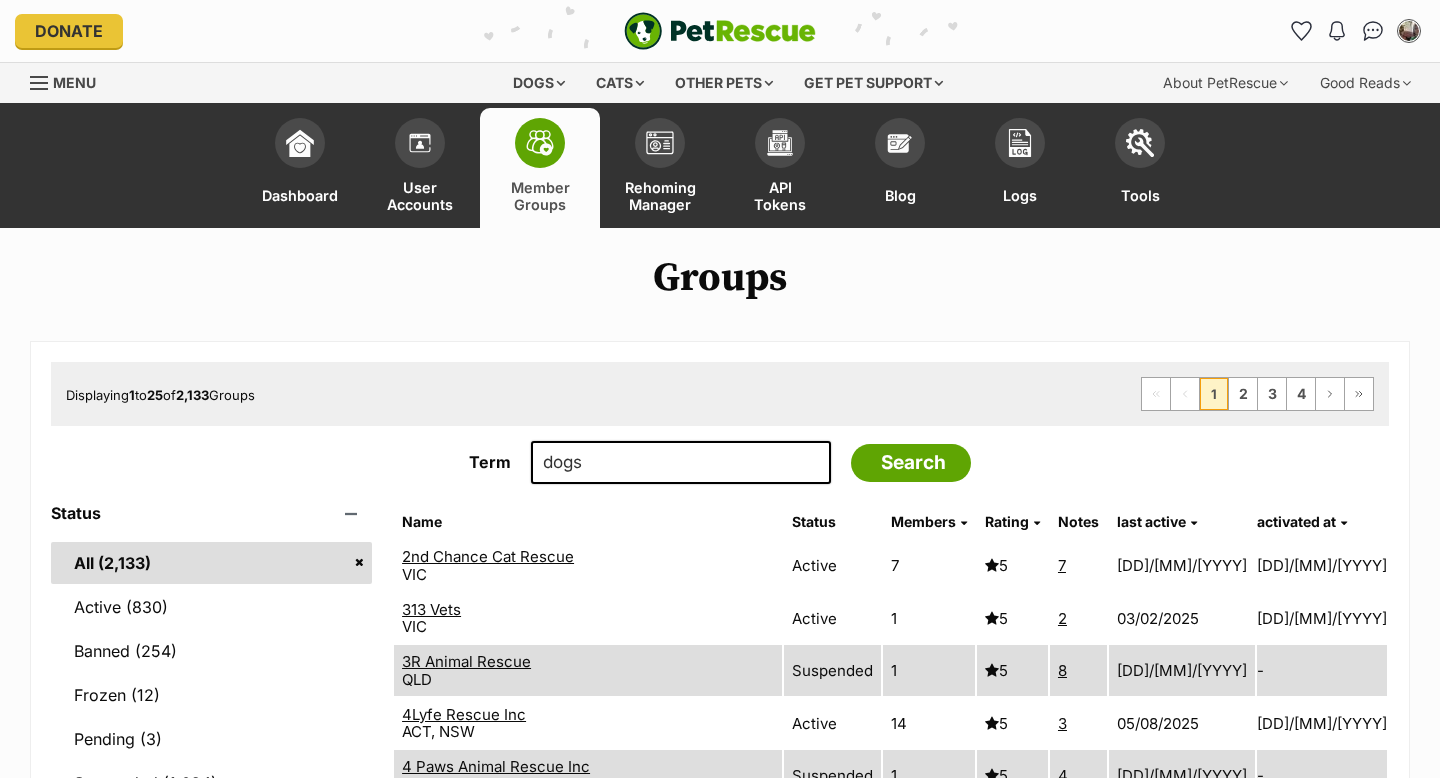 type on "dogs4jobs" 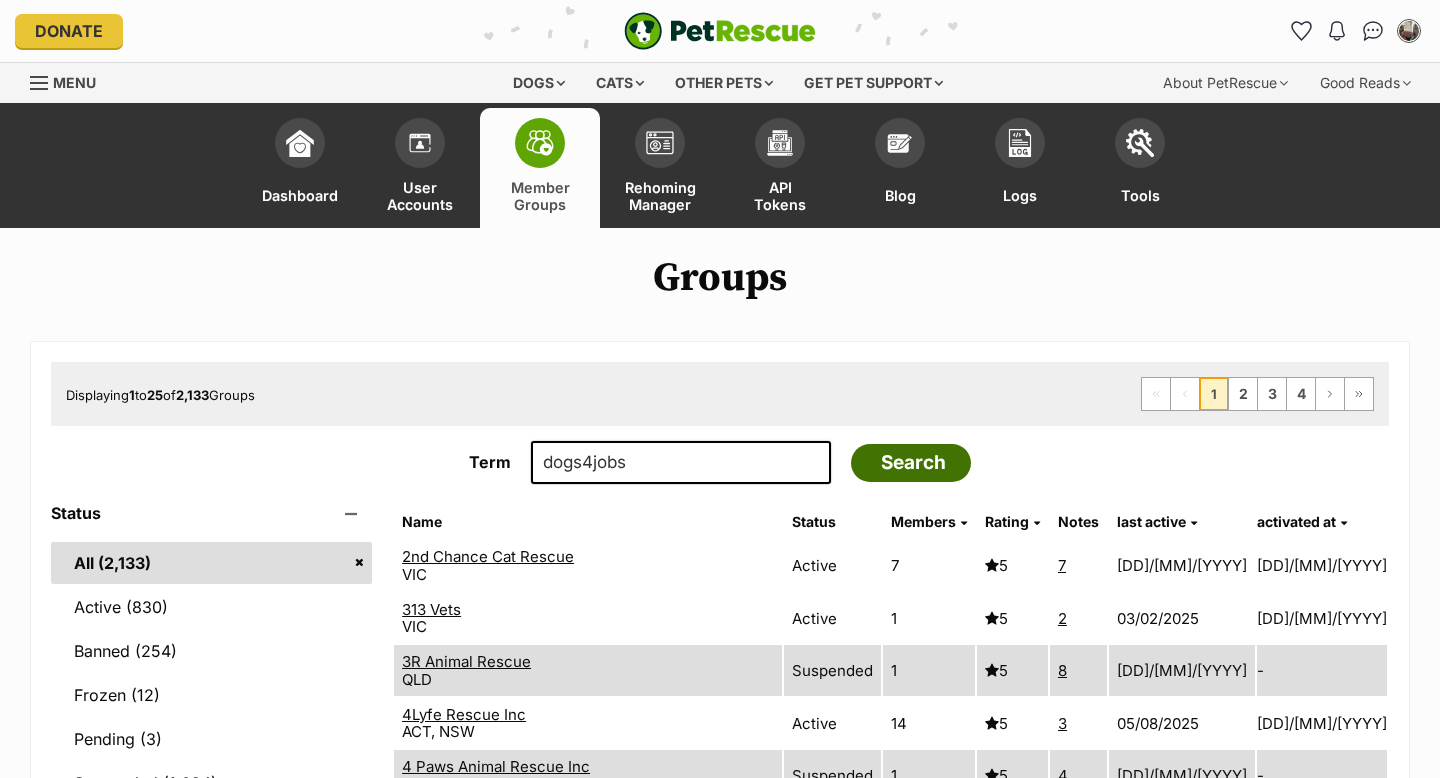 click on "Search" at bounding box center [911, 463] 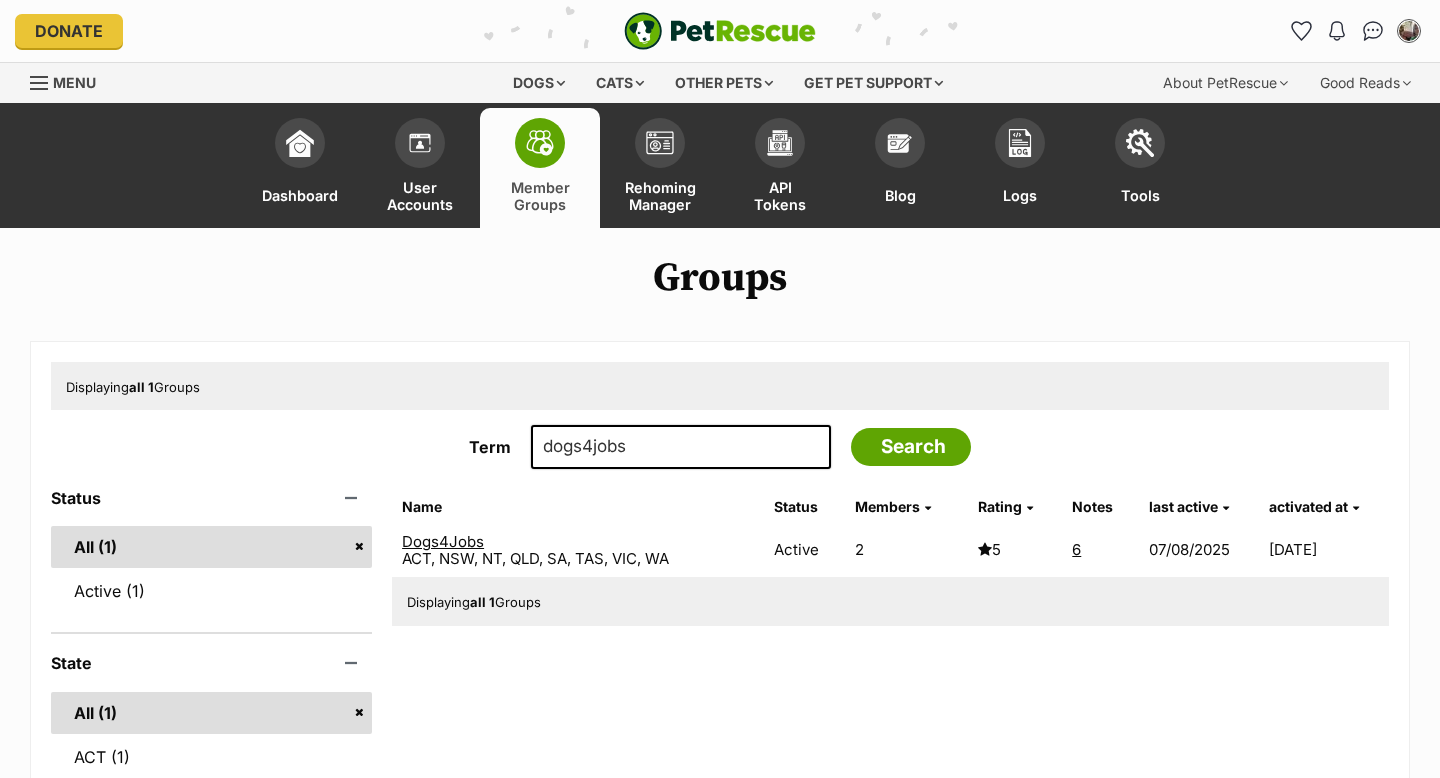 scroll, scrollTop: 0, scrollLeft: 0, axis: both 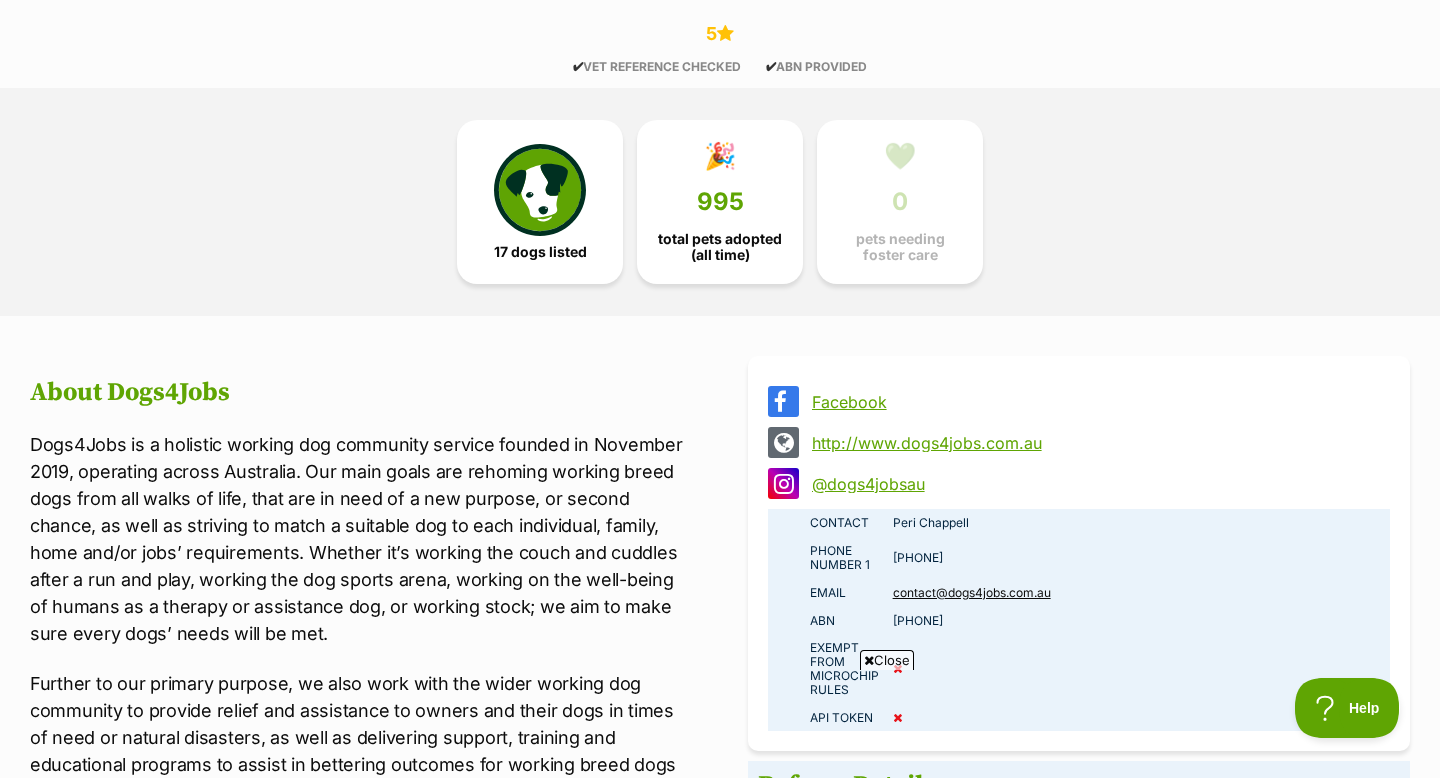 click on "http://www.dogs4jobs.com.au" at bounding box center (1097, 443) 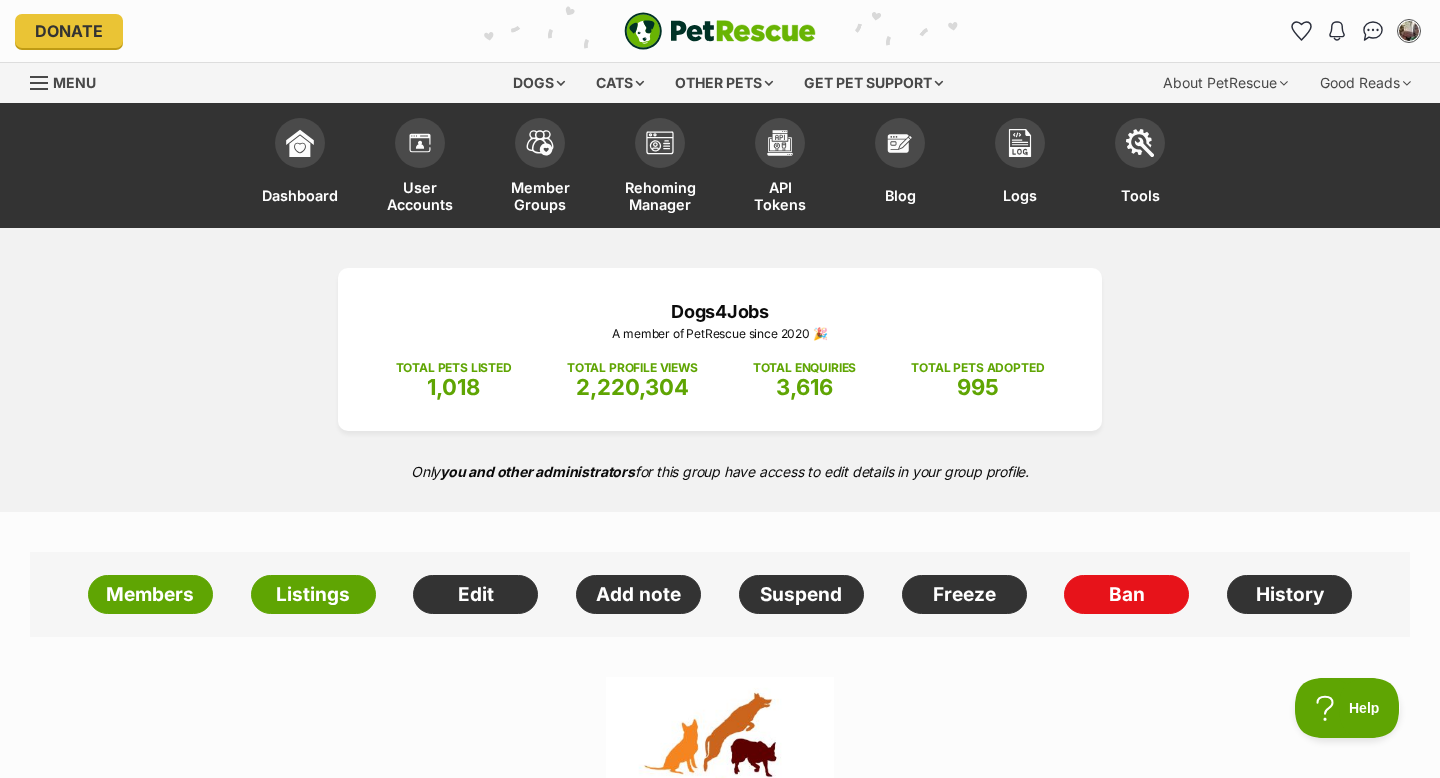 scroll, scrollTop: 0, scrollLeft: 0, axis: both 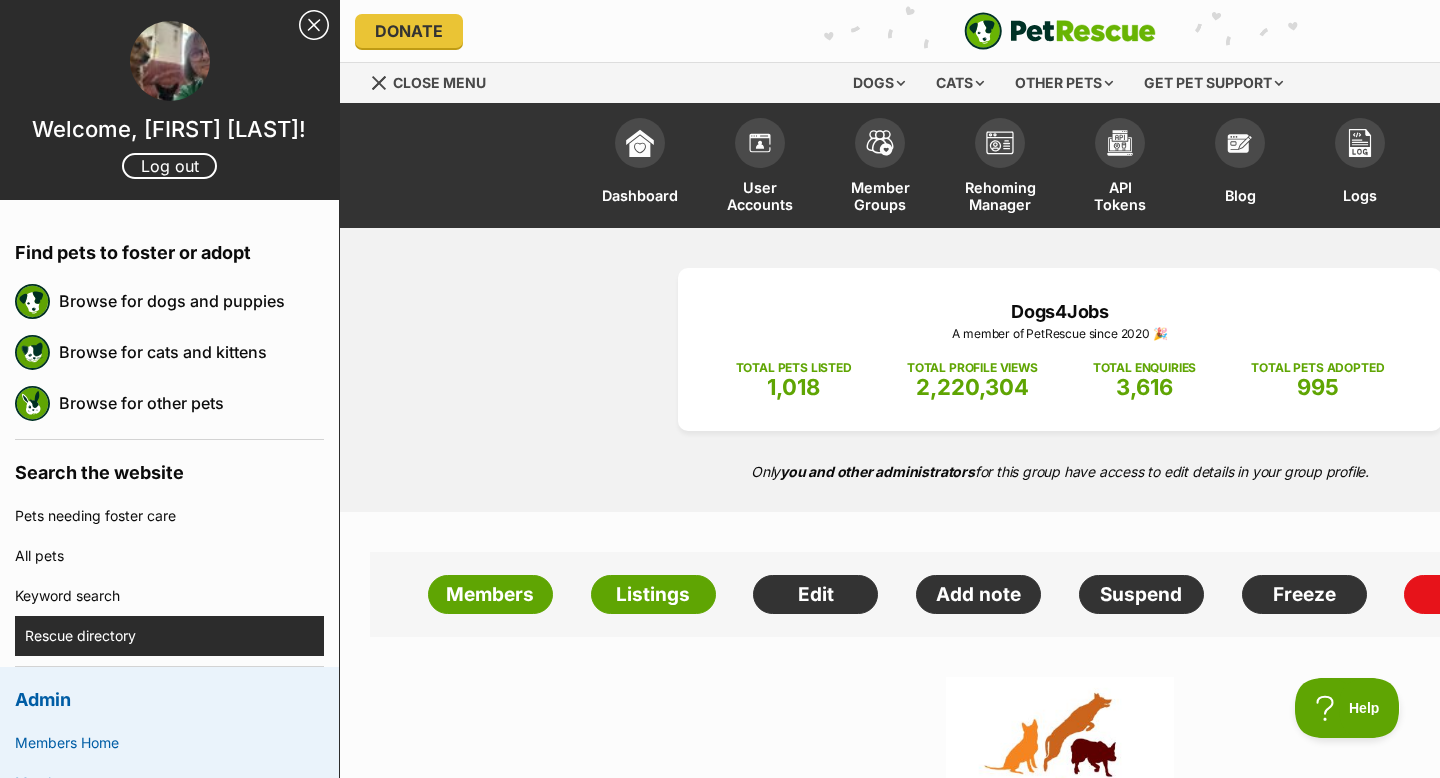 click on "Rescue directory" at bounding box center (174, 636) 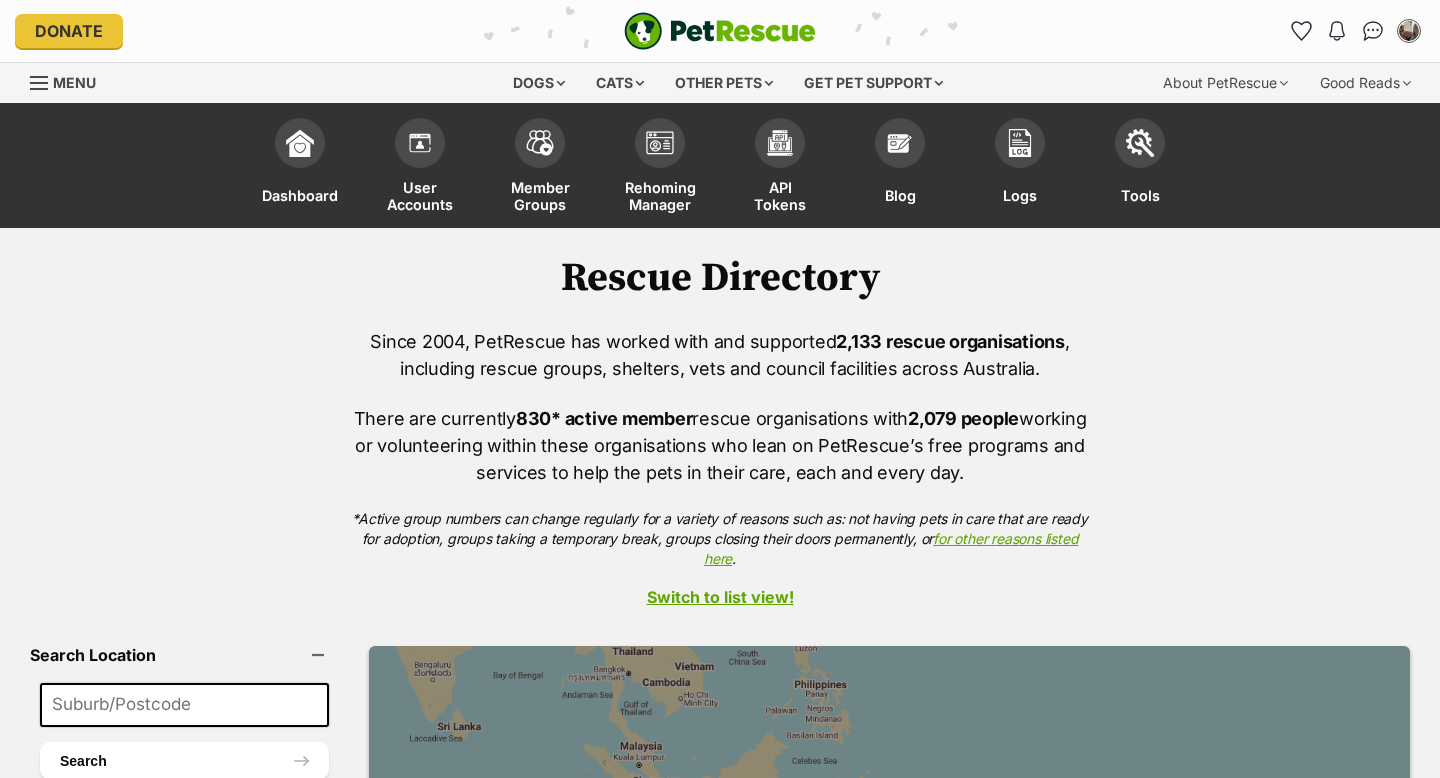 scroll, scrollTop: 0, scrollLeft: 0, axis: both 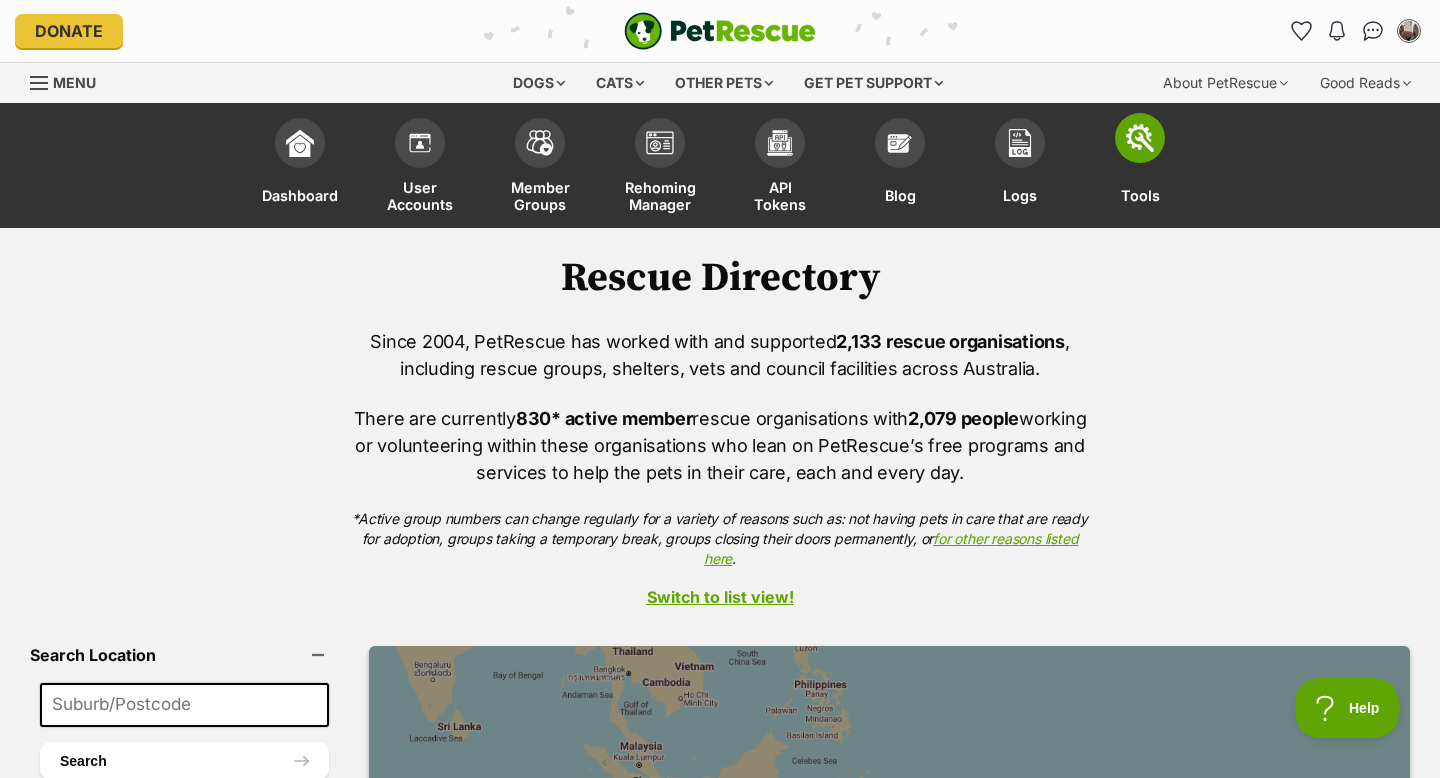 click at bounding box center (1140, 138) 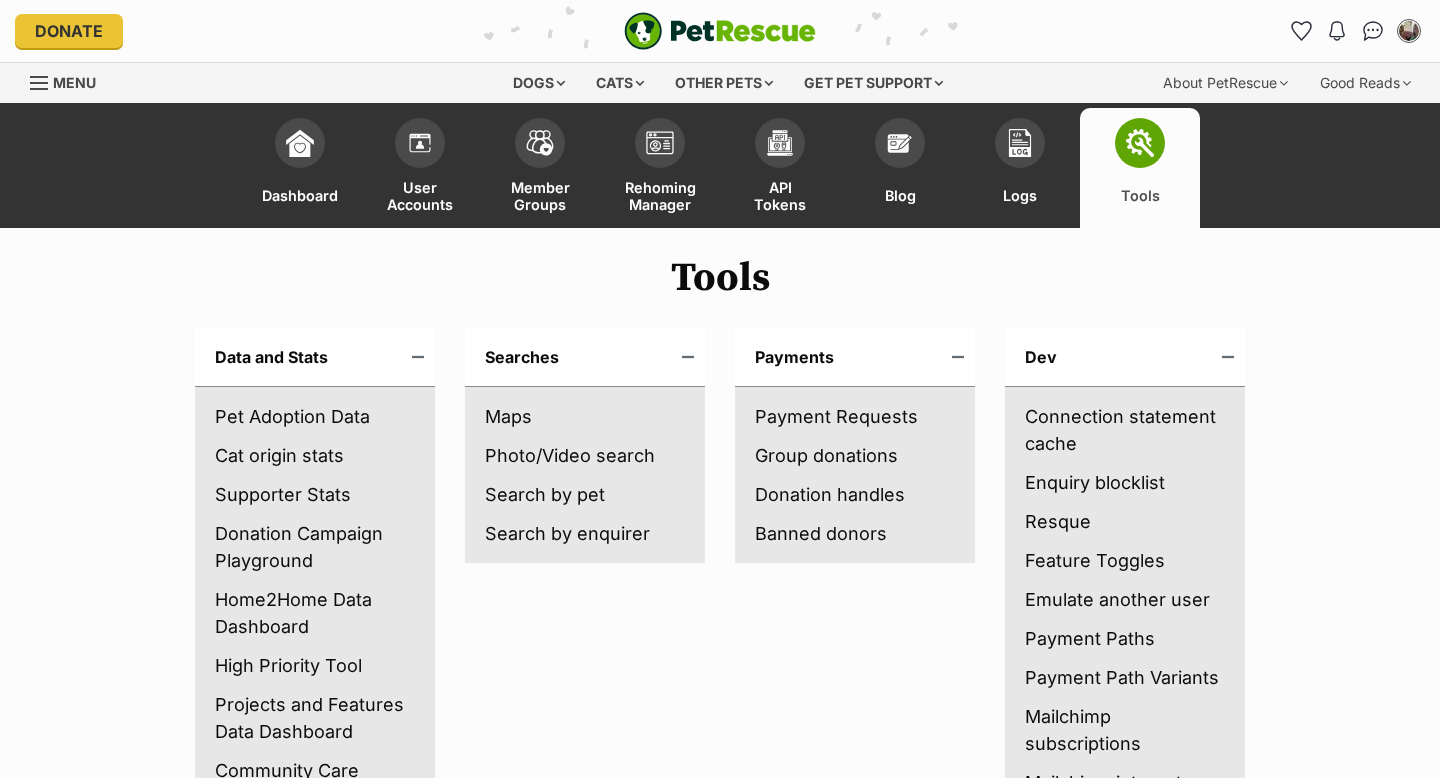 click on "Get pet support" at bounding box center (873, 83) 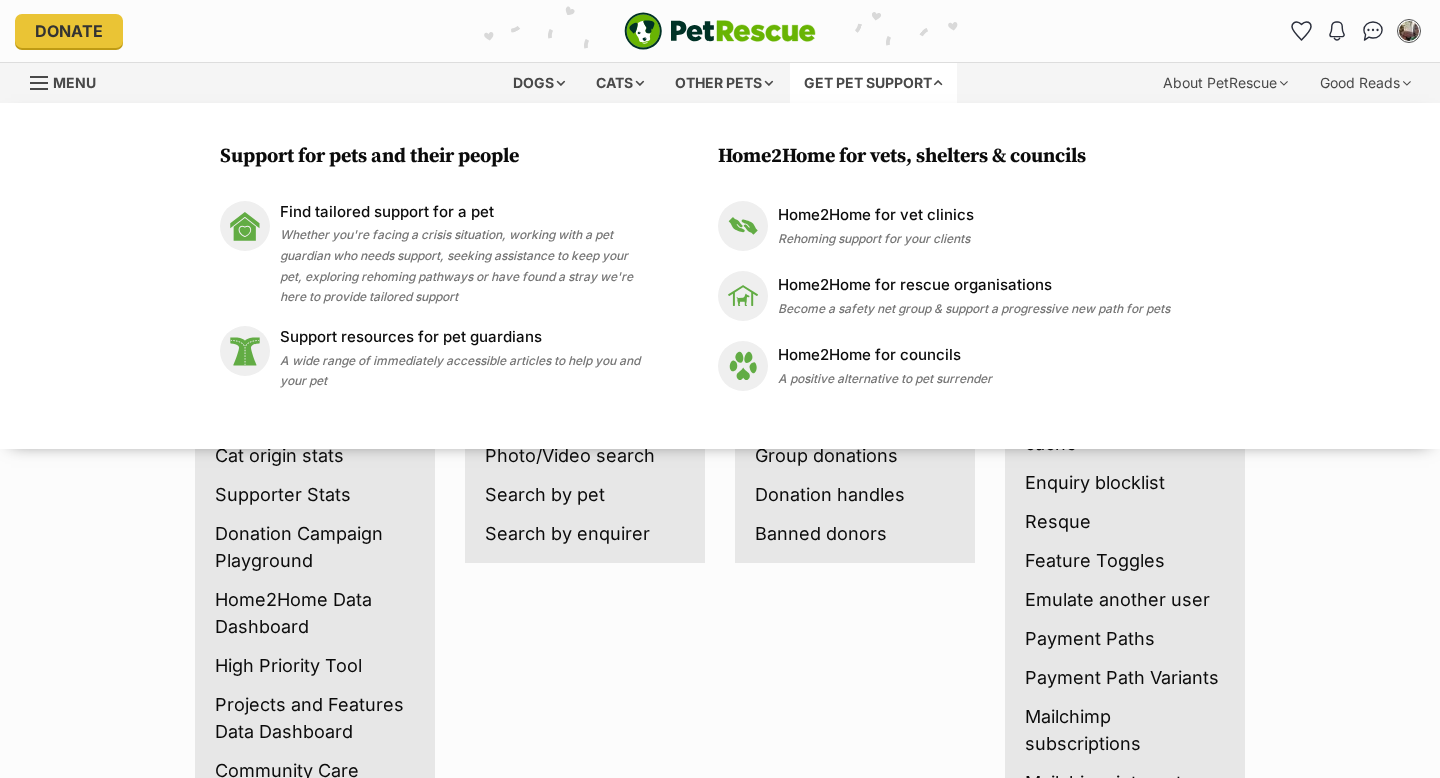 scroll, scrollTop: 0, scrollLeft: 0, axis: both 